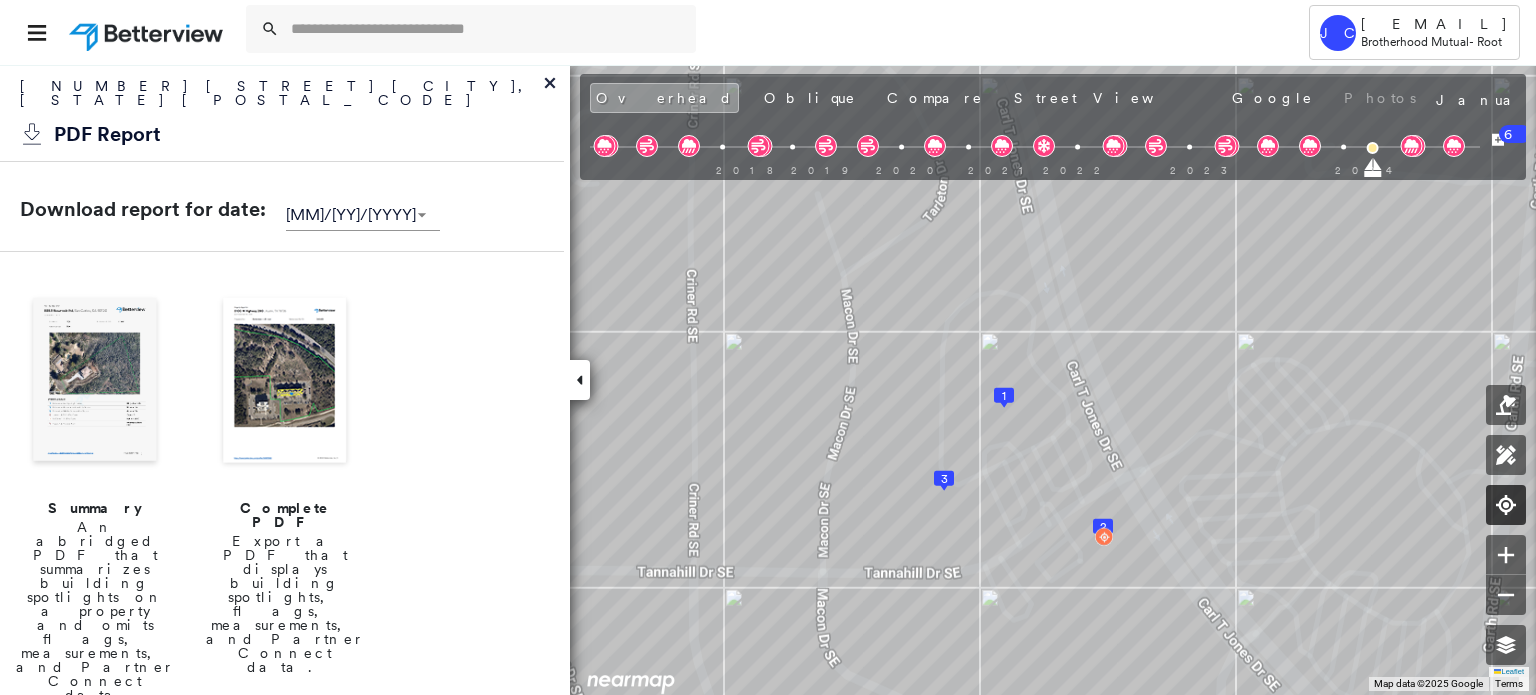 scroll, scrollTop: 0, scrollLeft: 0, axis: both 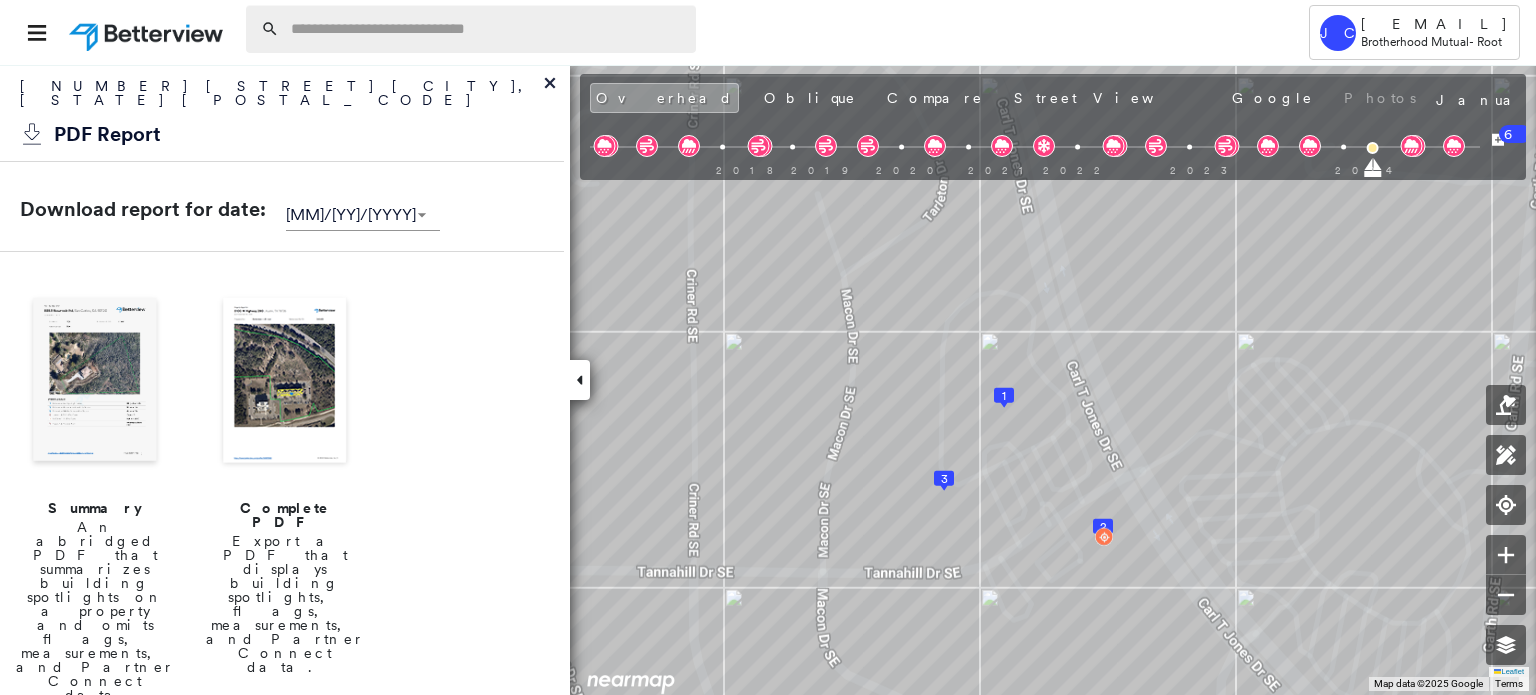 click at bounding box center (487, 29) 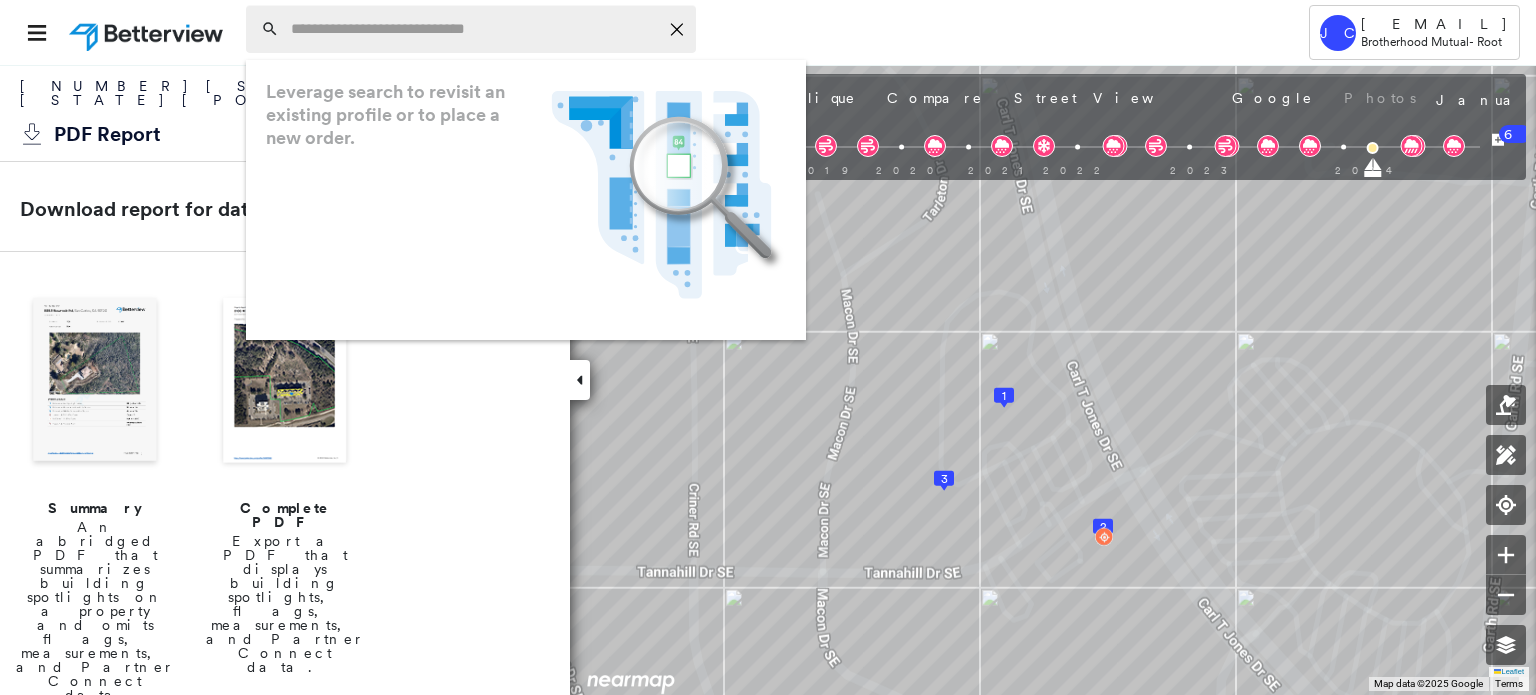 paste on "**********" 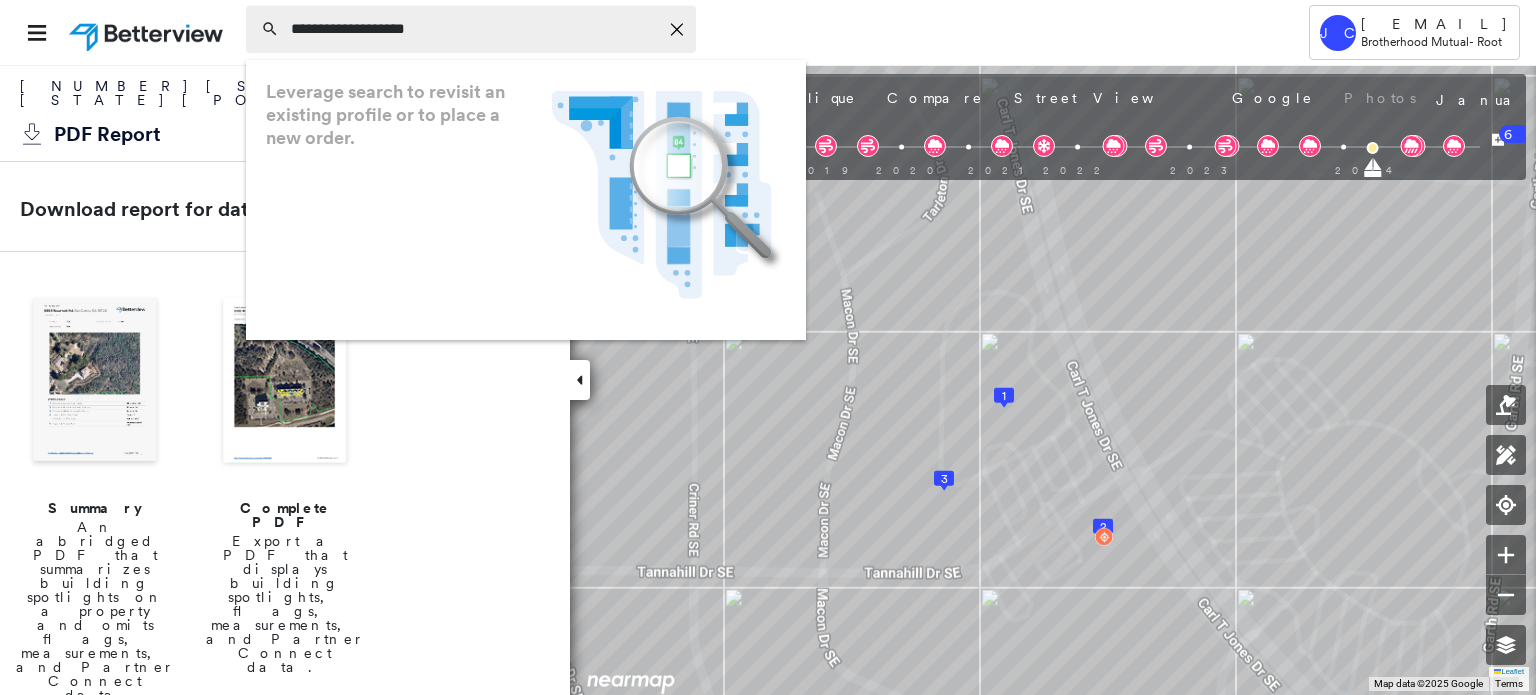 paste on "**********" 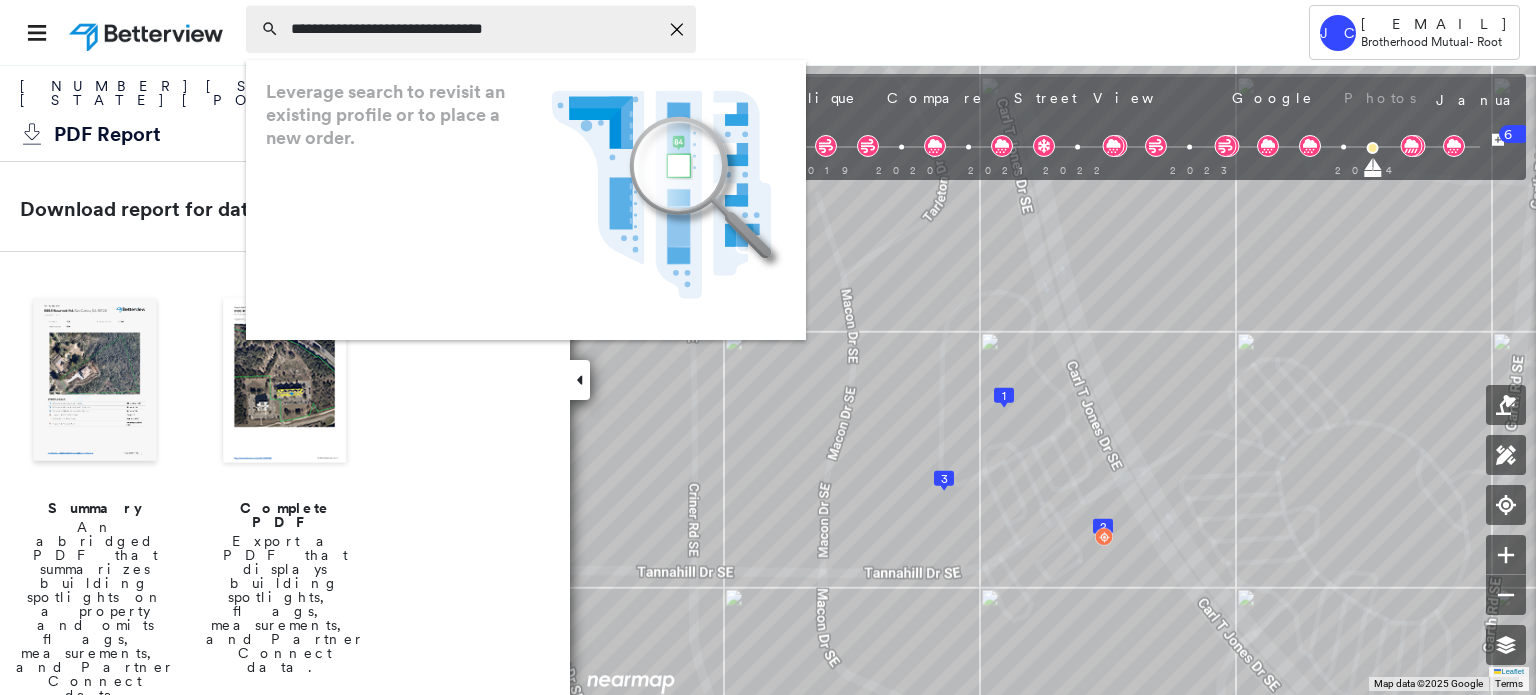 click on "**********" at bounding box center [474, 29] 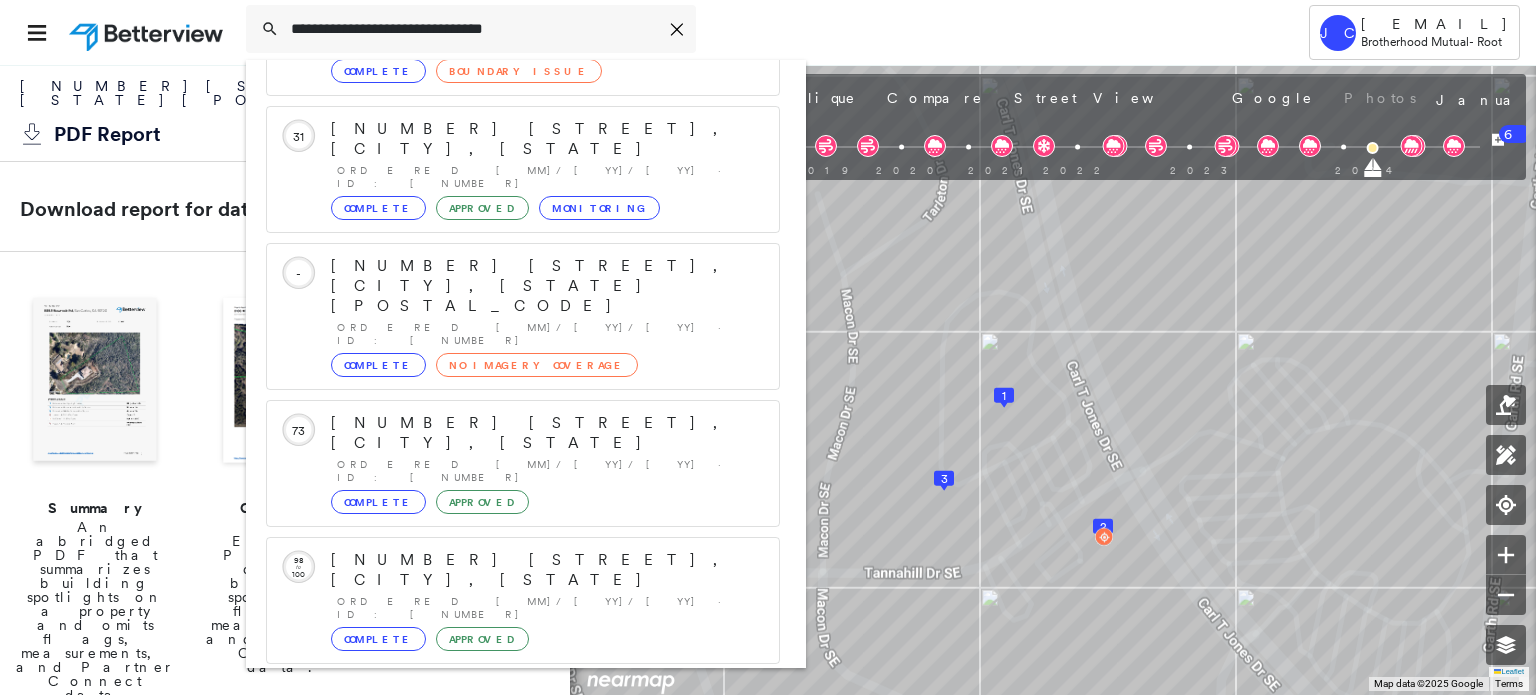 scroll, scrollTop: 208, scrollLeft: 0, axis: vertical 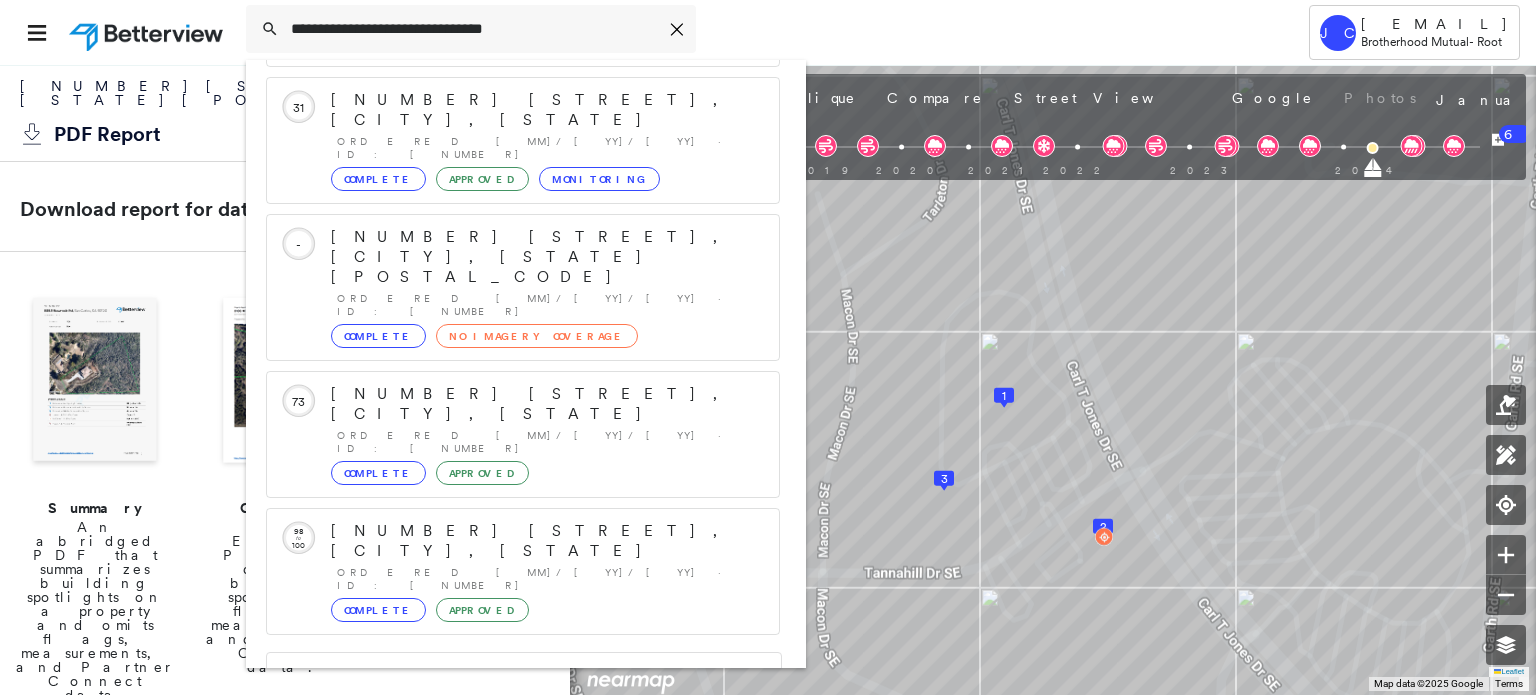 click on "[NUMBER] [STREET], [CITY], [STATE]" at bounding box center [501, 816] 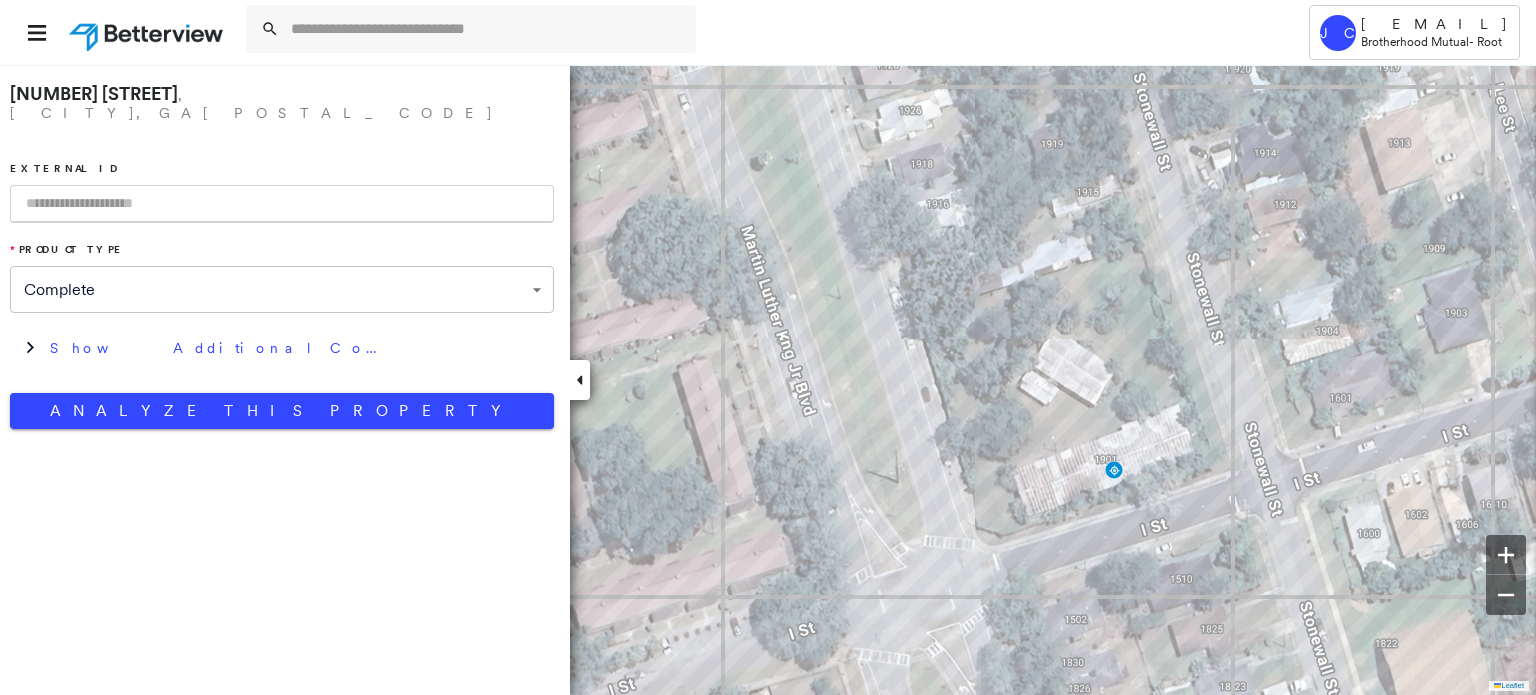 click at bounding box center [282, 204] 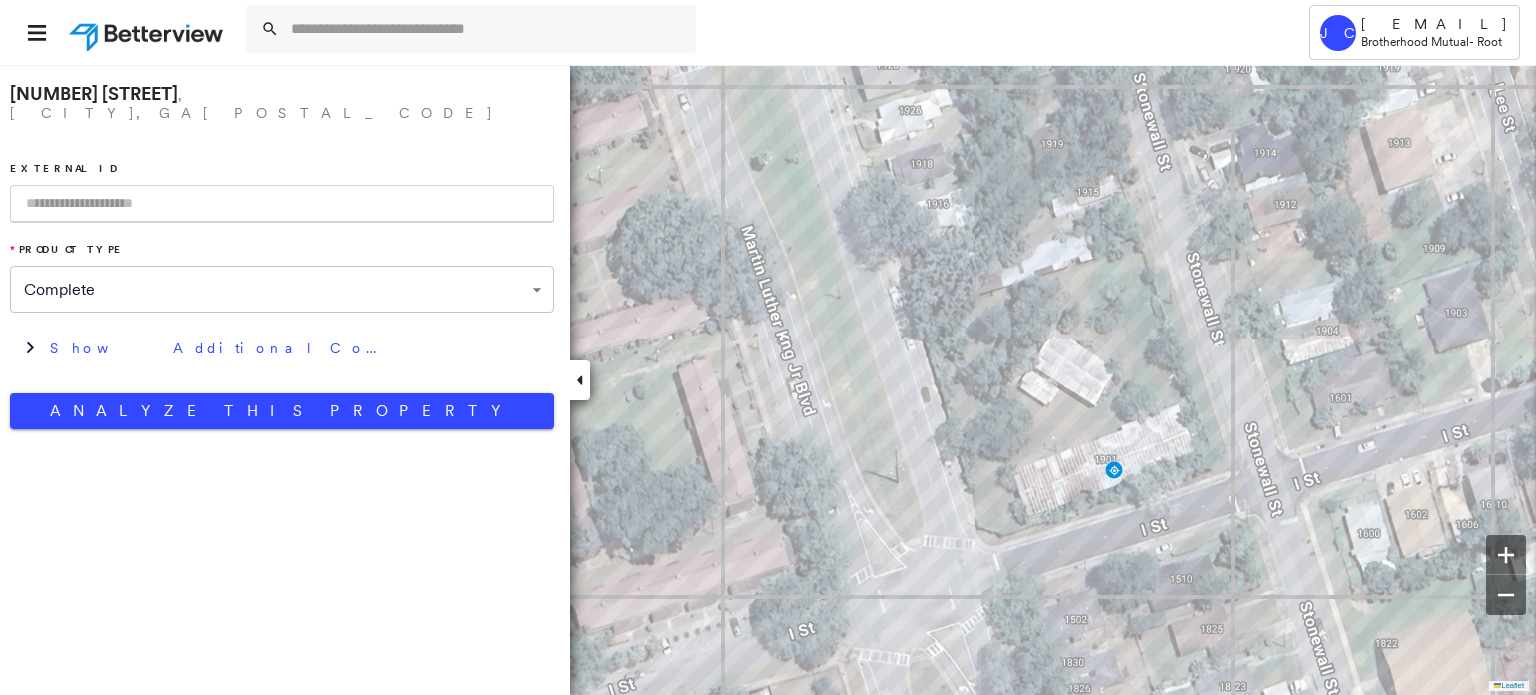 click at bounding box center [282, 204] 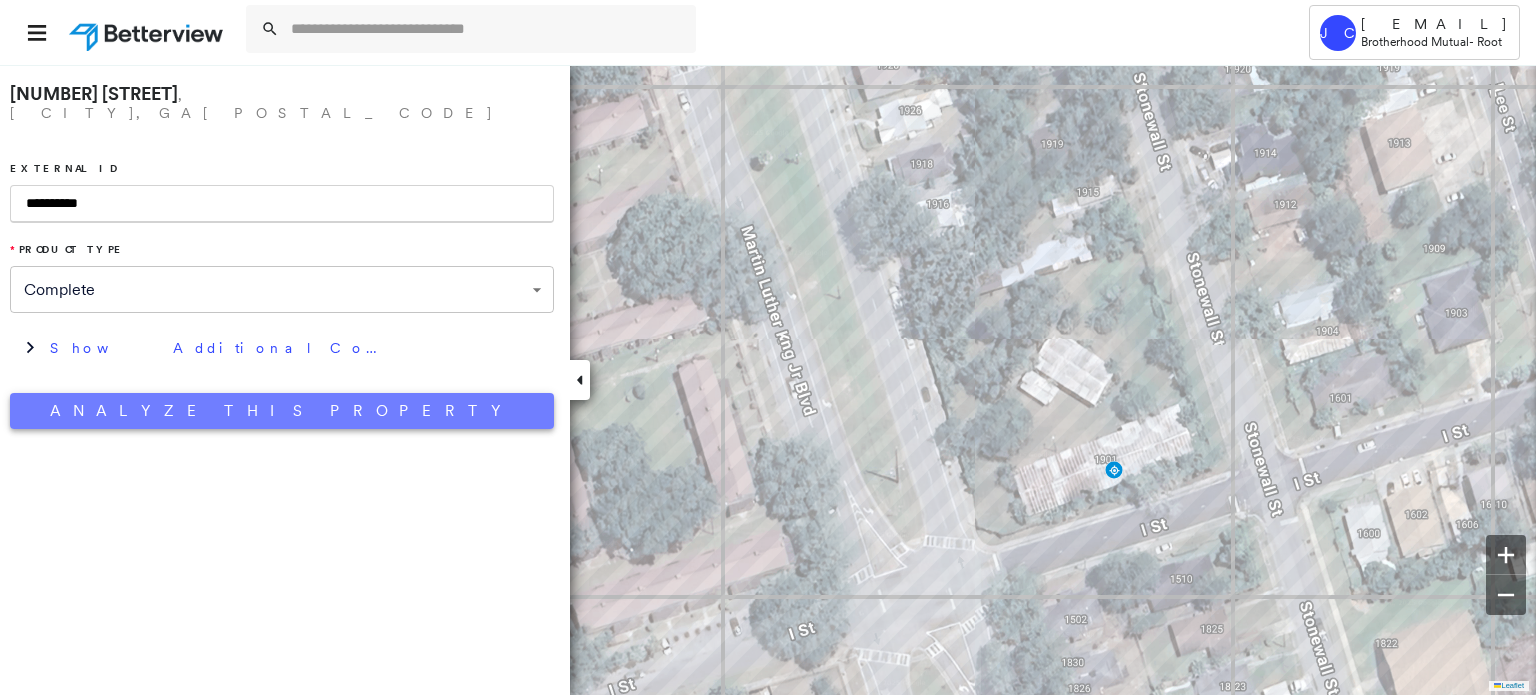 type on "**********" 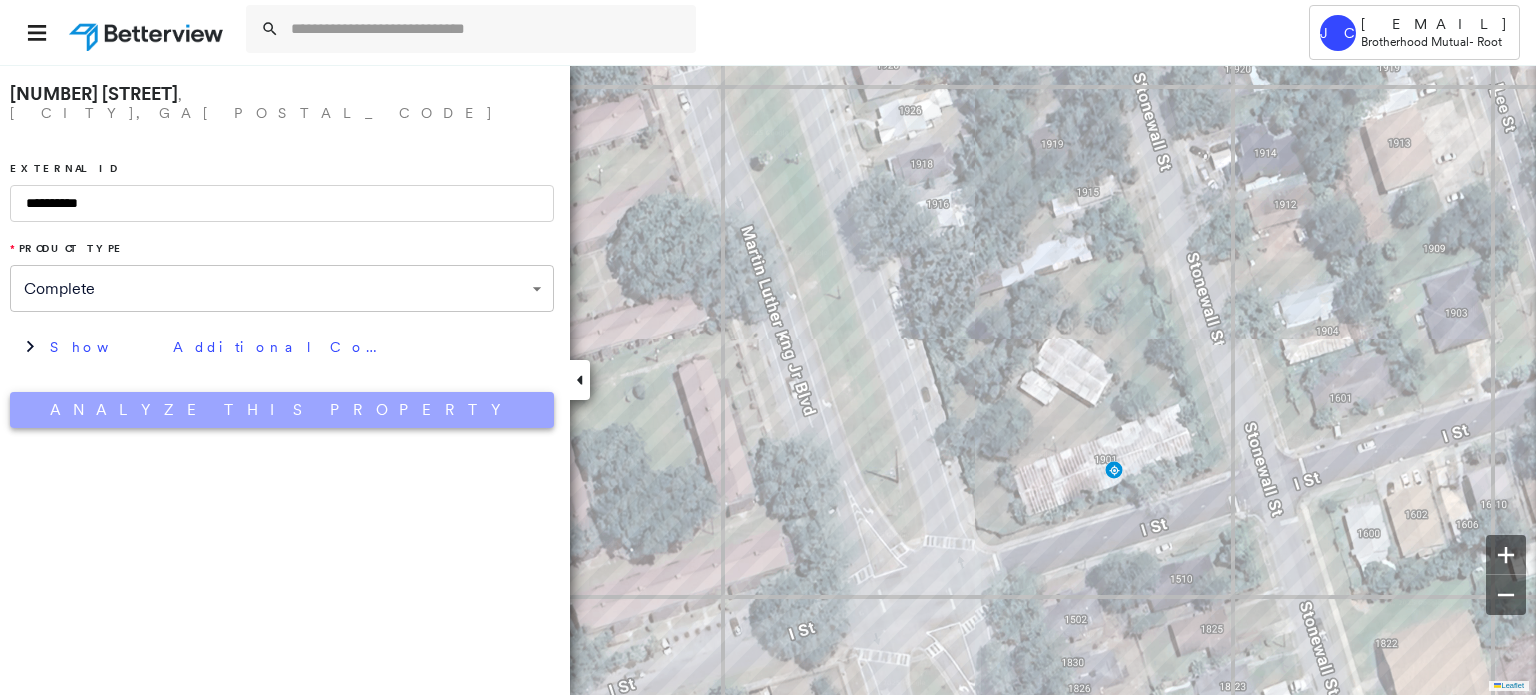 click on "Analyze This Property" at bounding box center (282, 410) 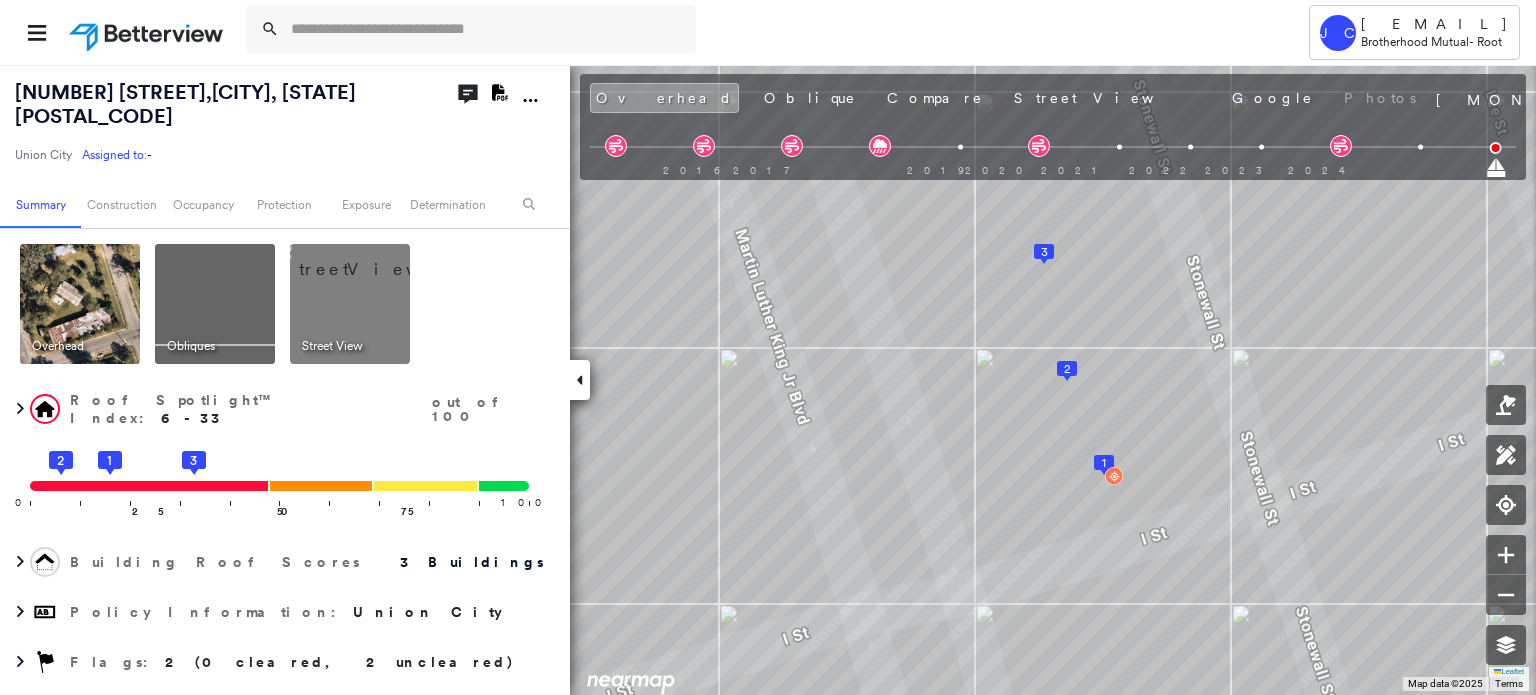 click 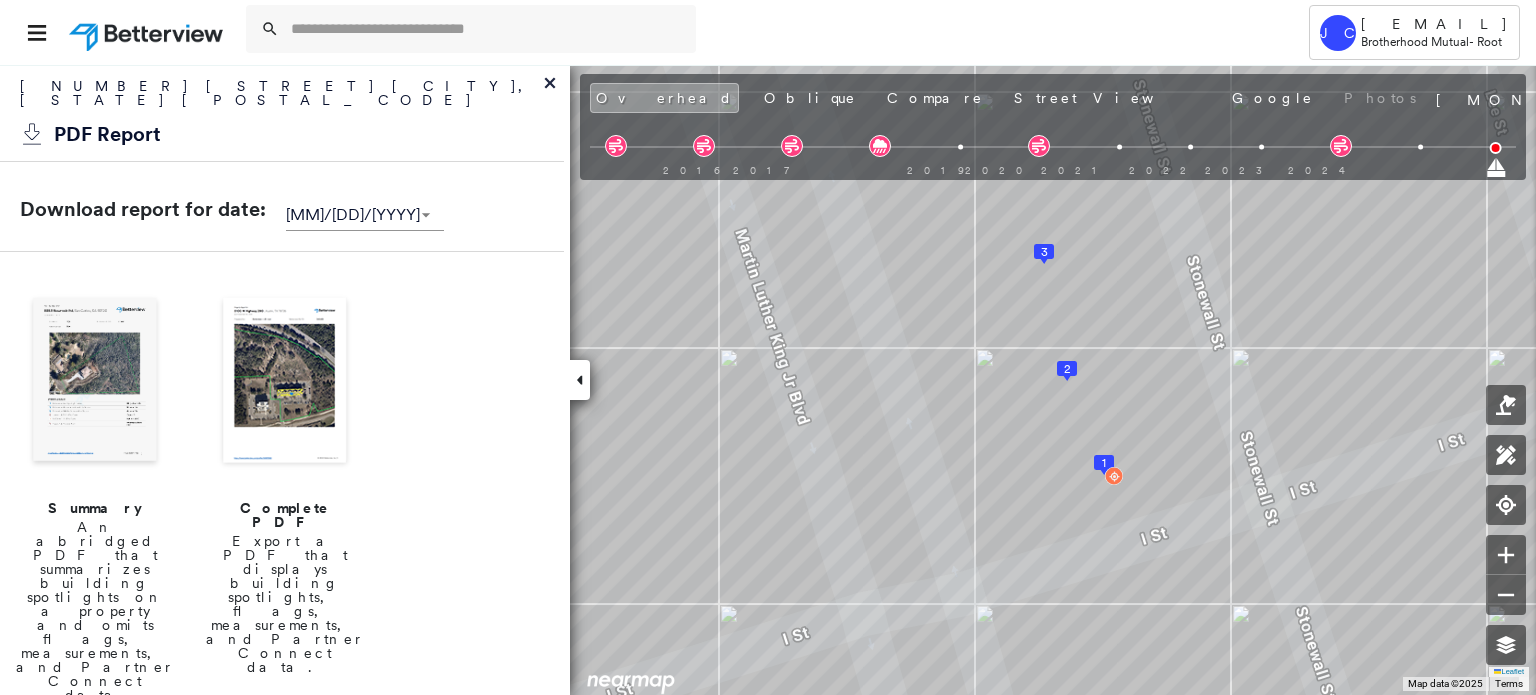 click at bounding box center [285, 382] 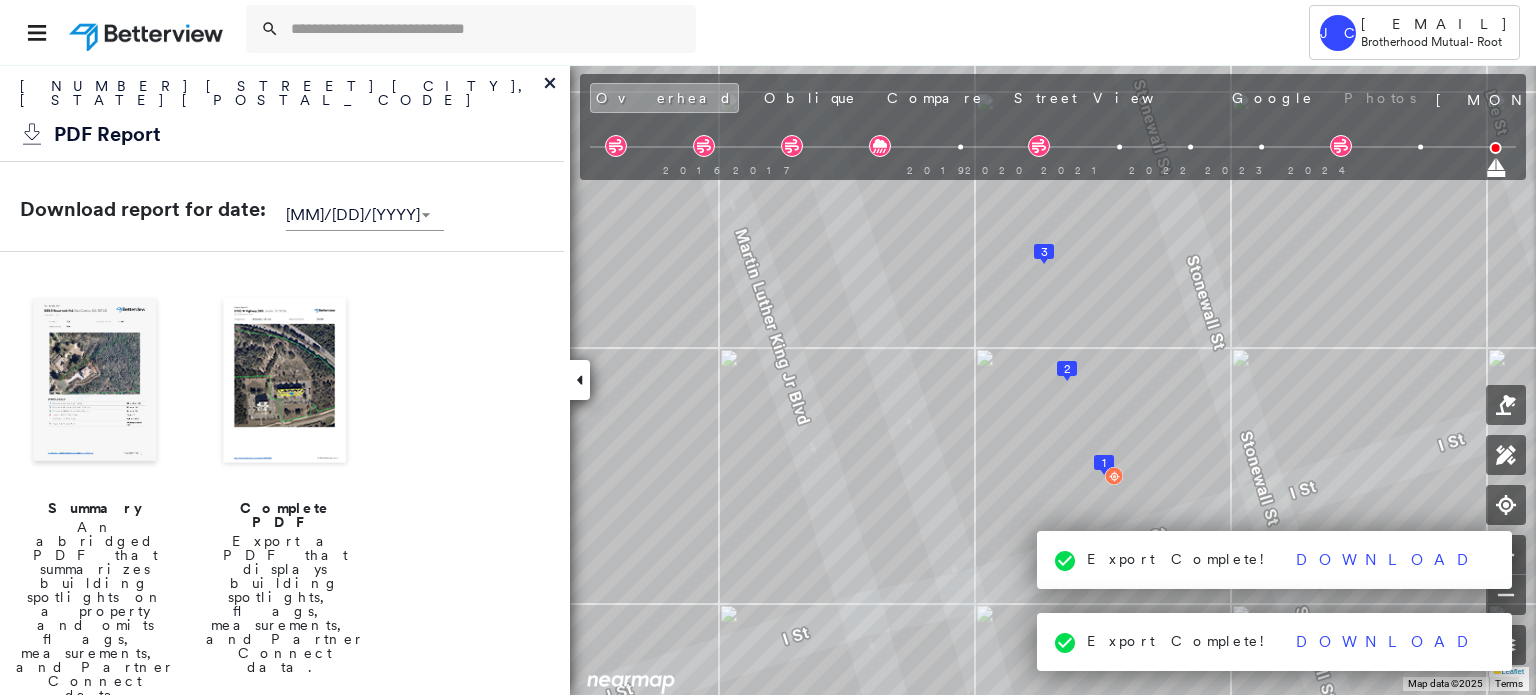 click on "Export Complete!" at bounding box center (1180, 559) 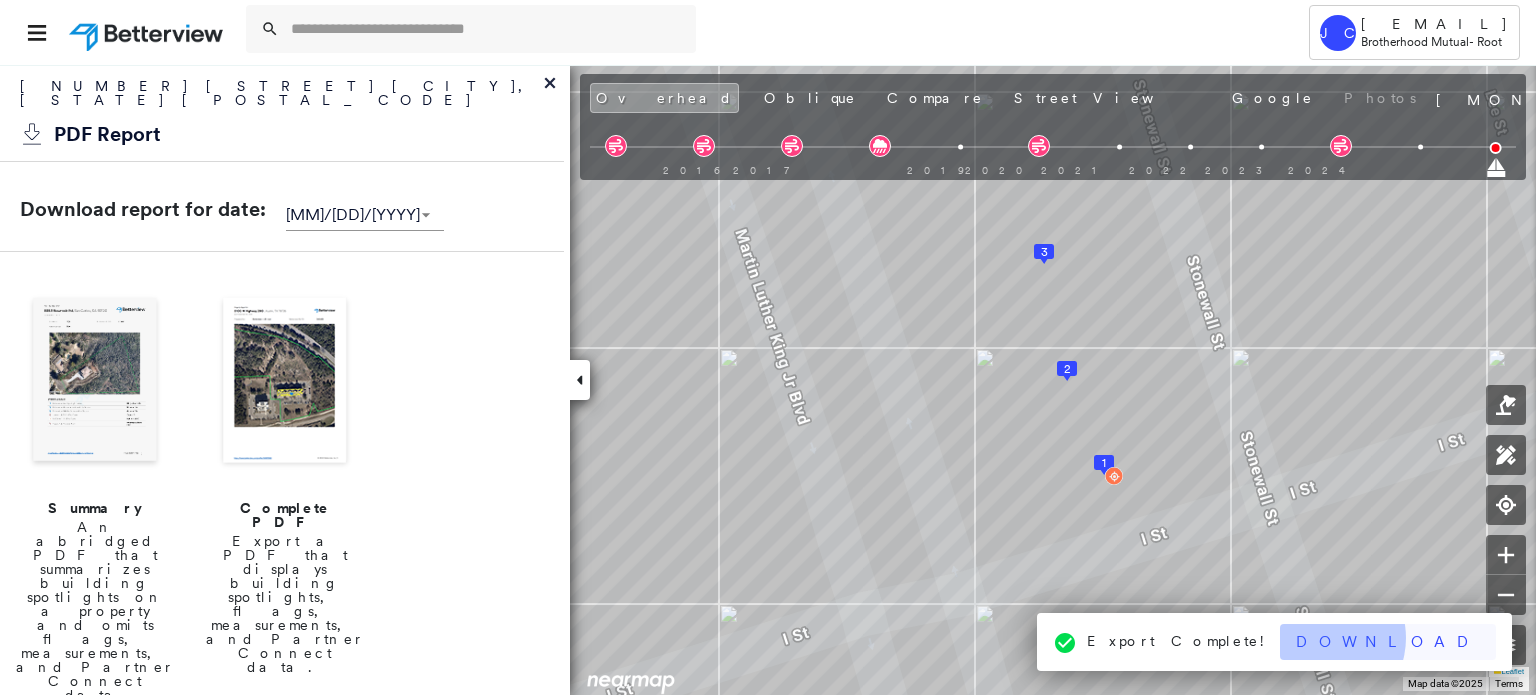 click on "Download" at bounding box center [1388, 642] 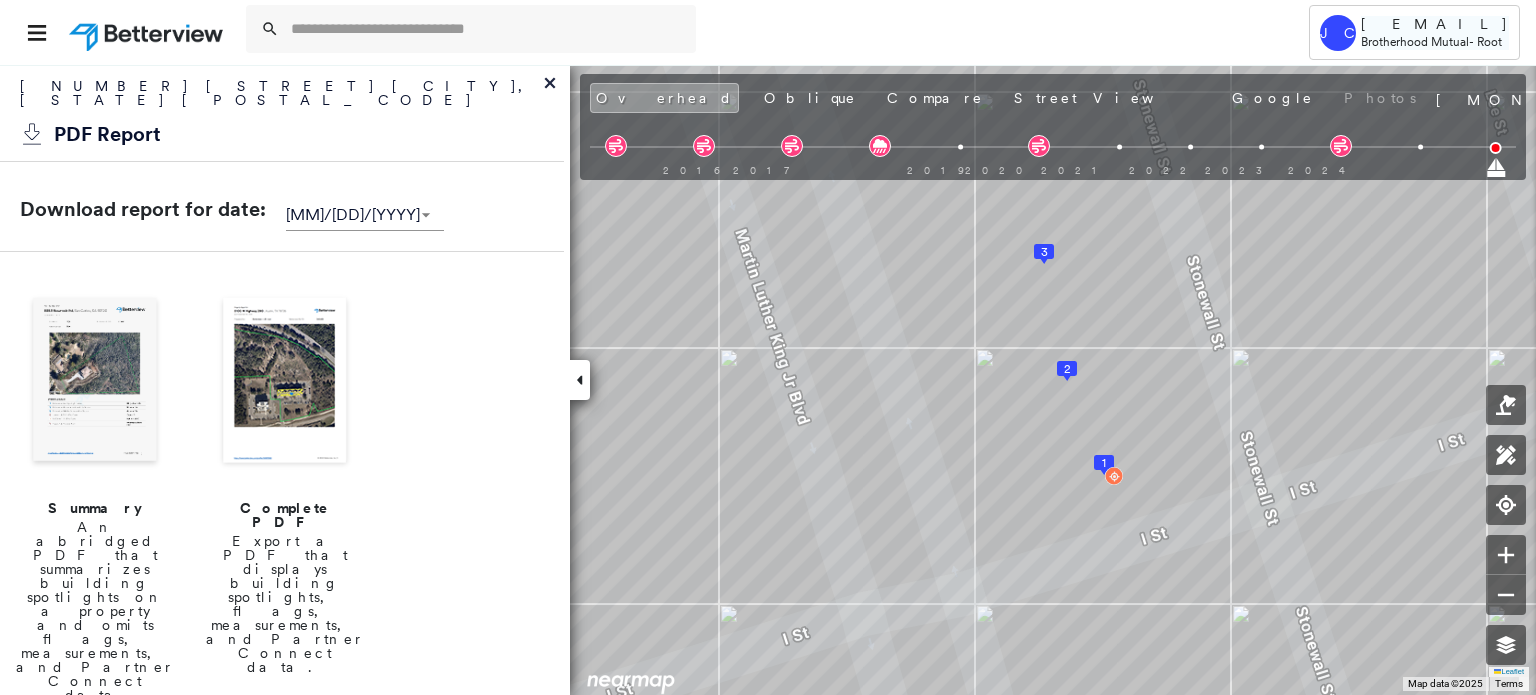 click on "[EMAIL]" at bounding box center (1435, 24) 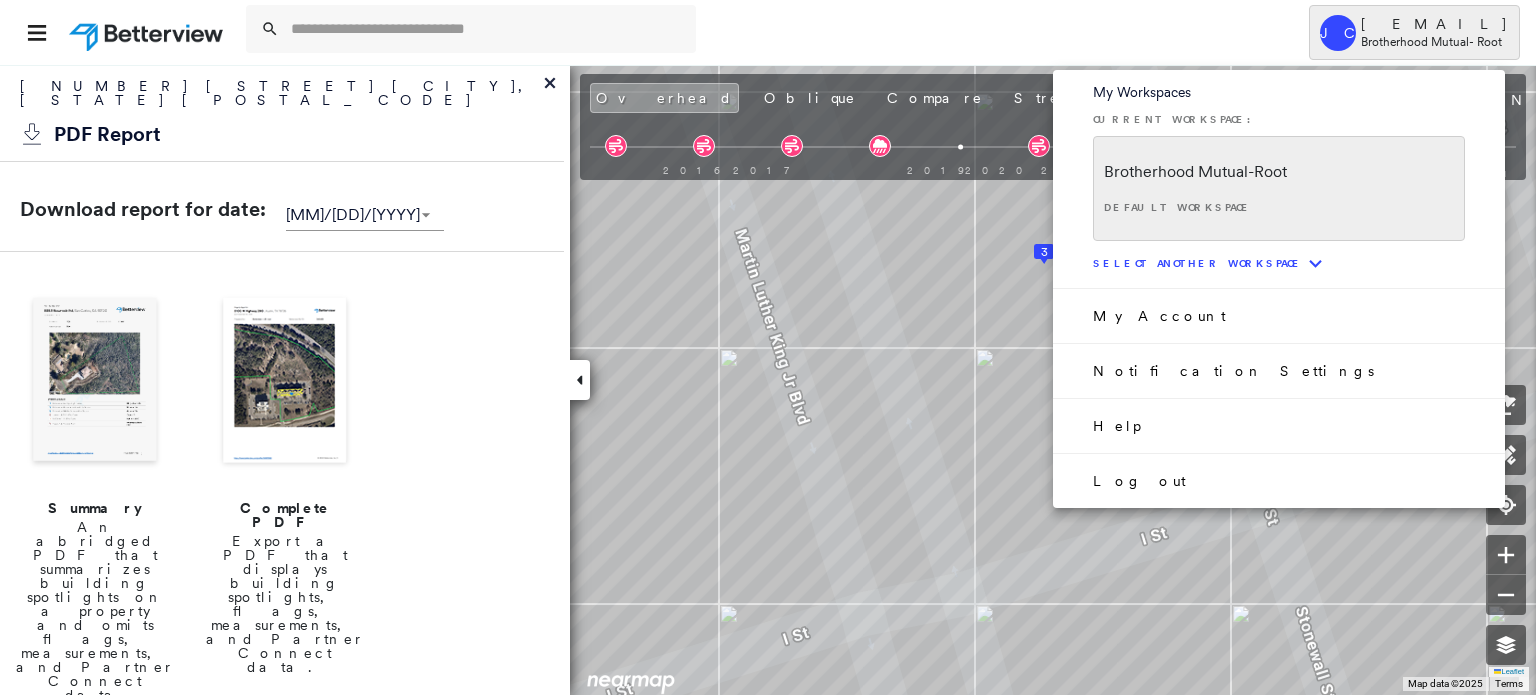 click on "Log out" at bounding box center (1279, 480) 